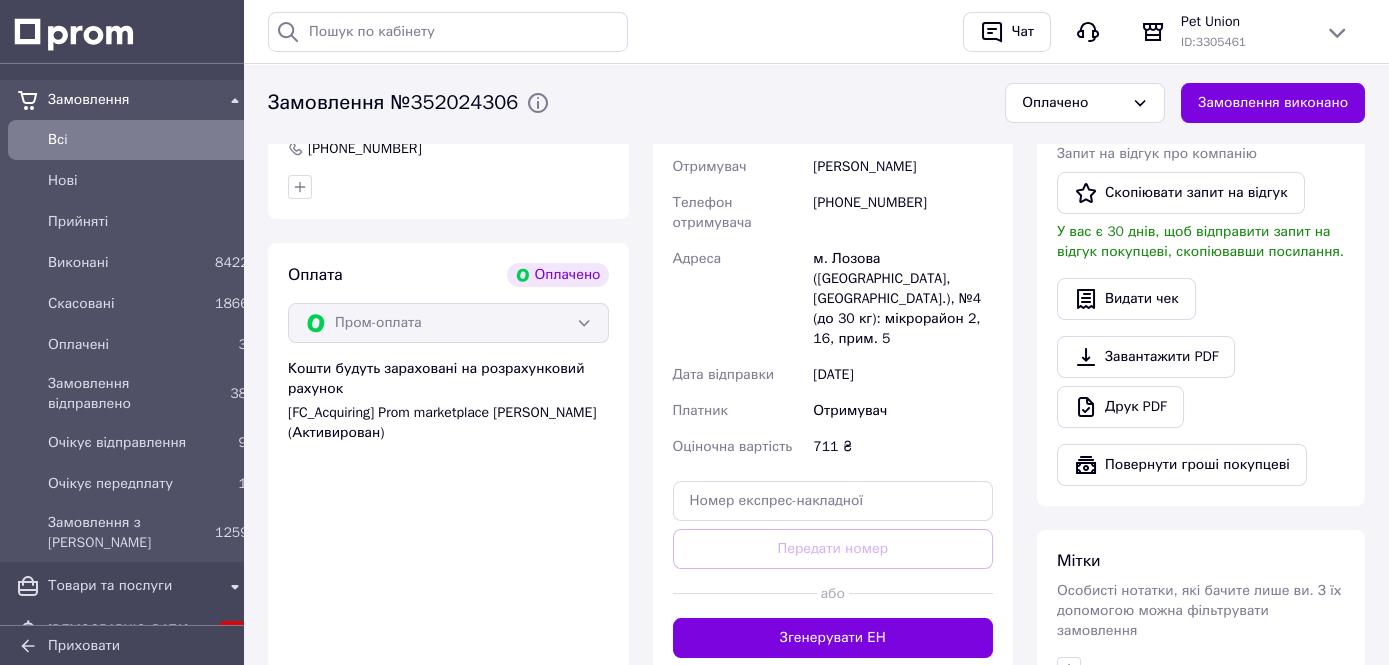 scroll, scrollTop: 844, scrollLeft: 0, axis: vertical 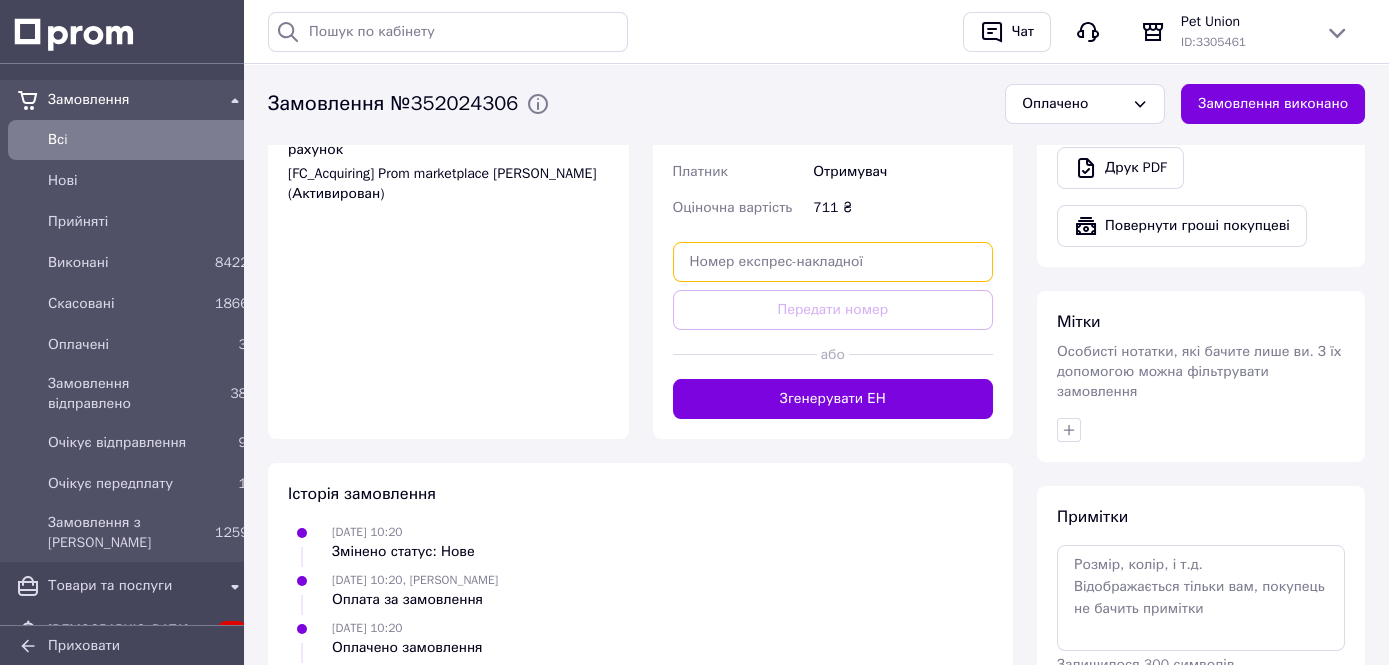 click at bounding box center (833, 262) 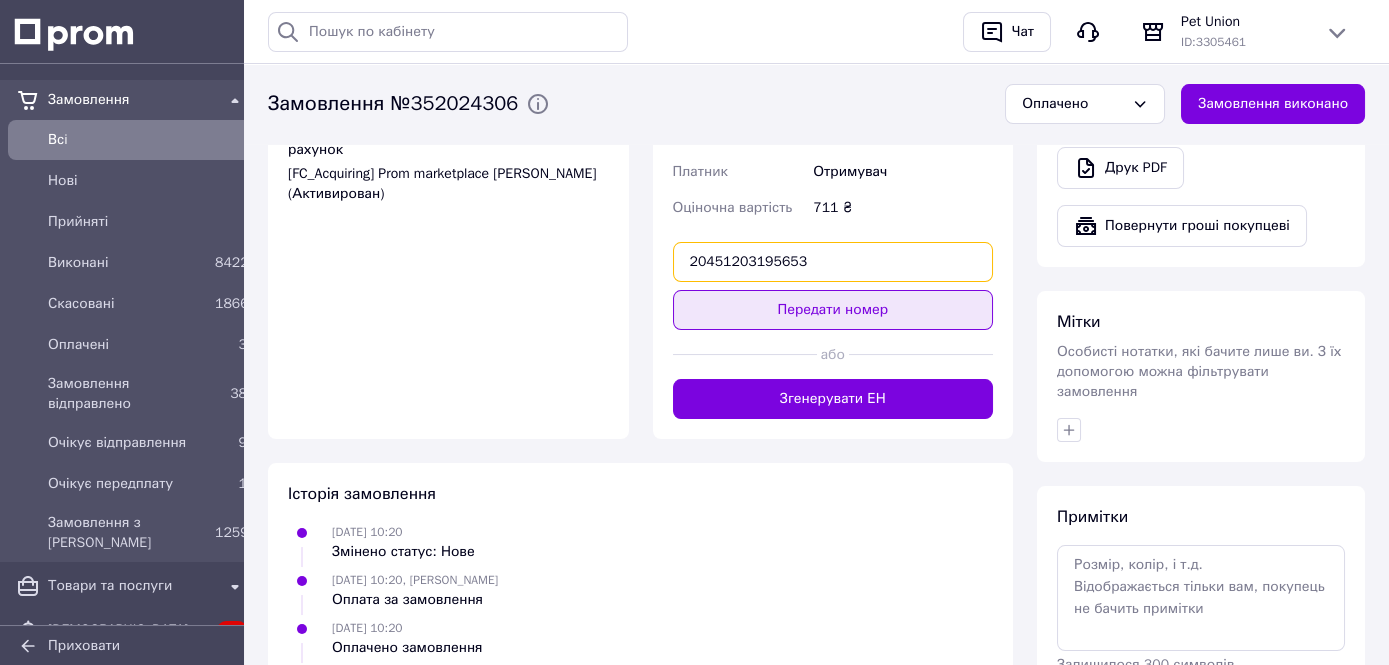 type on "20451203195653" 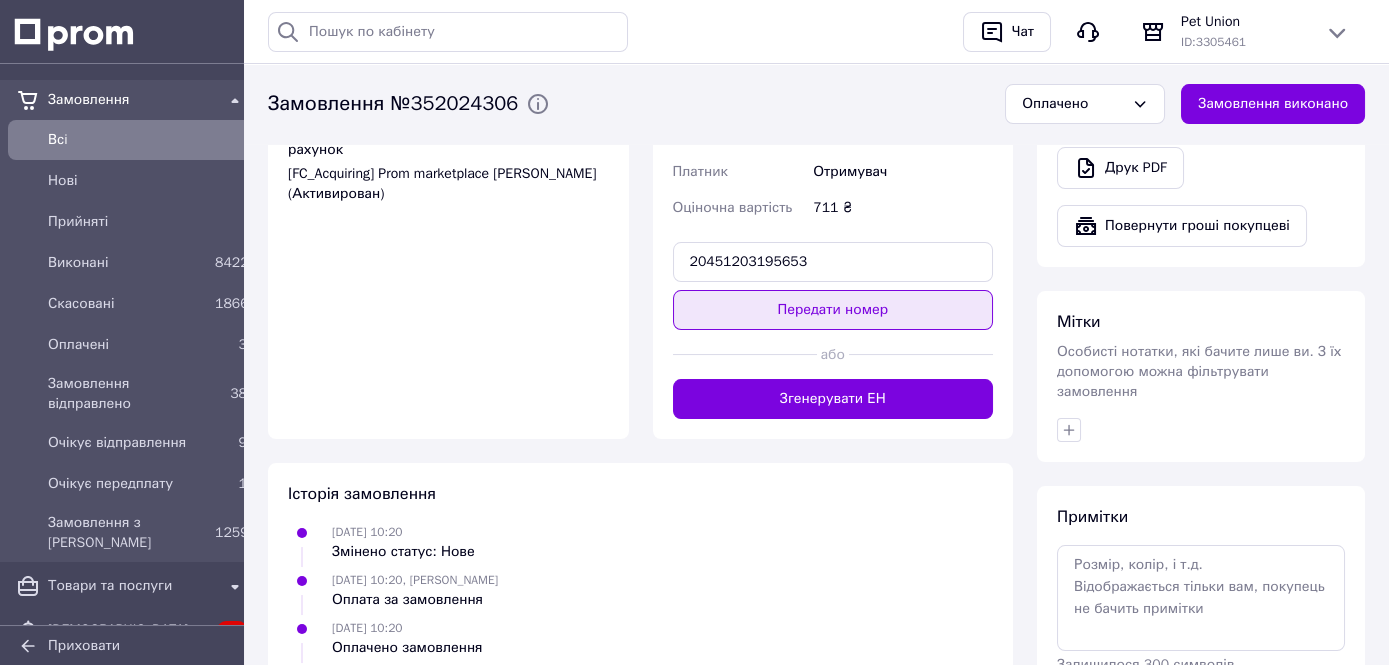 click on "Передати номер" at bounding box center [833, 310] 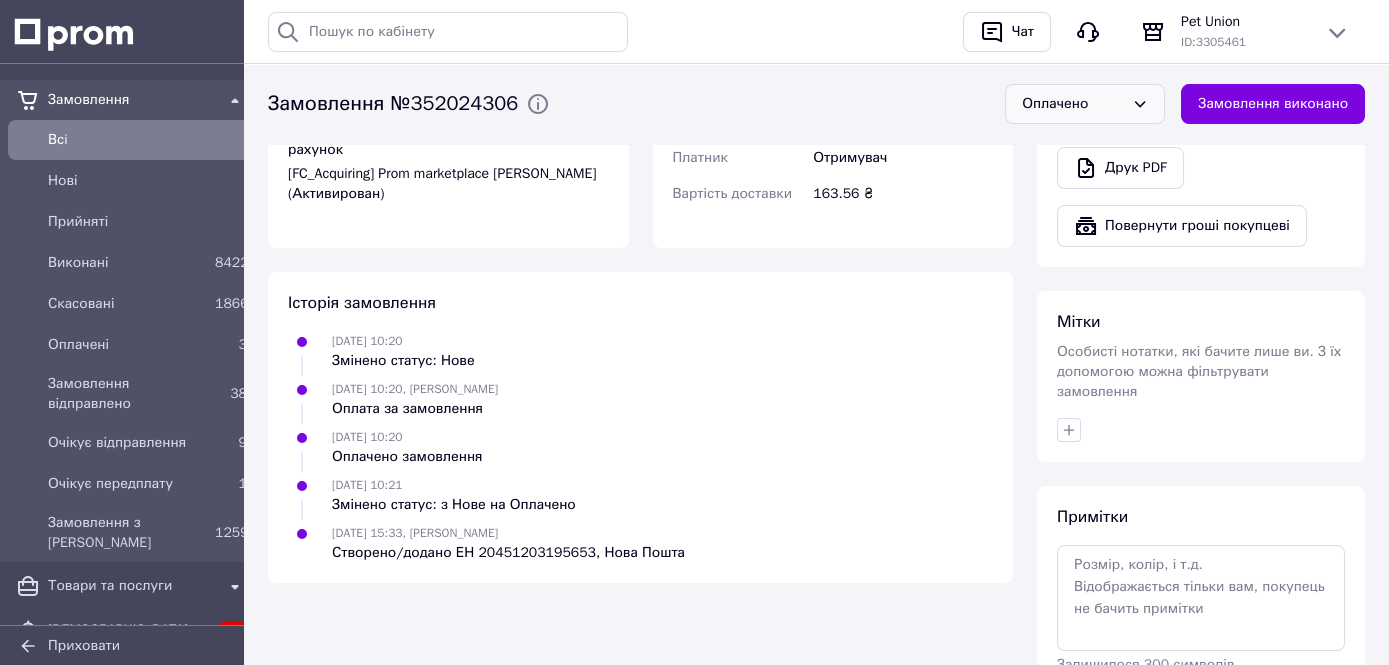 click on "Оплачено" at bounding box center (1085, 104) 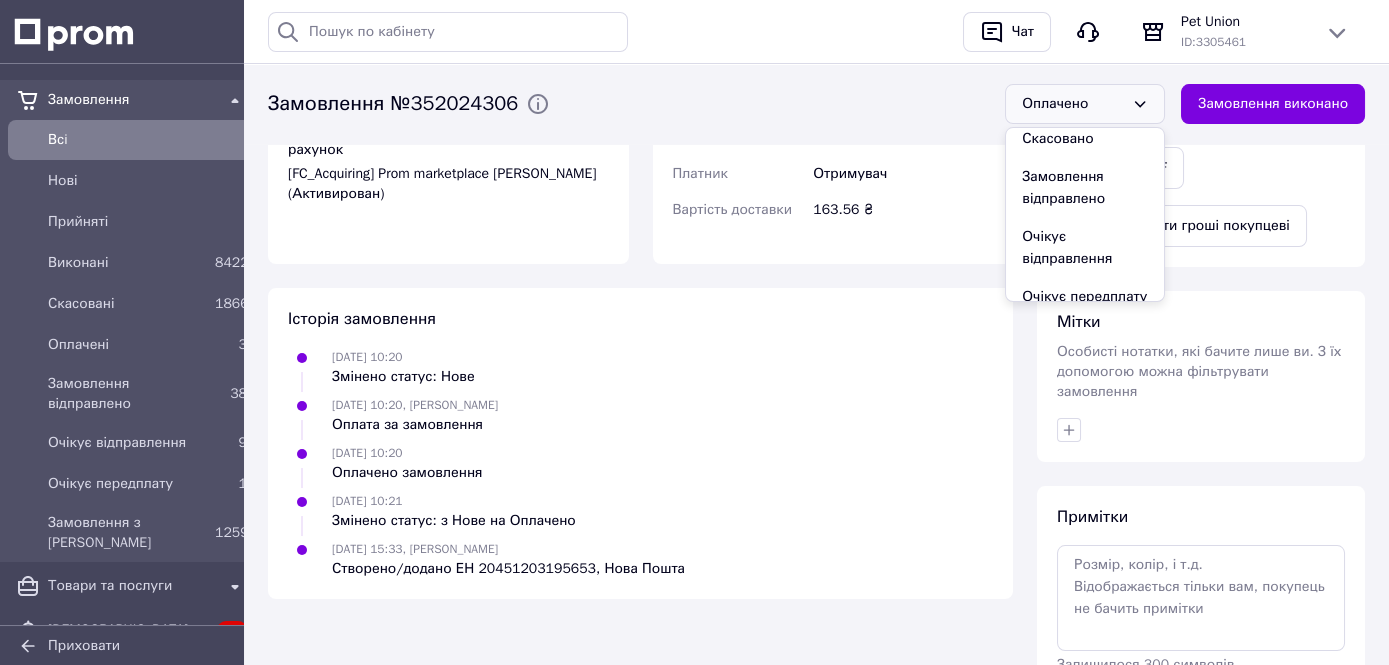 scroll, scrollTop: 122, scrollLeft: 0, axis: vertical 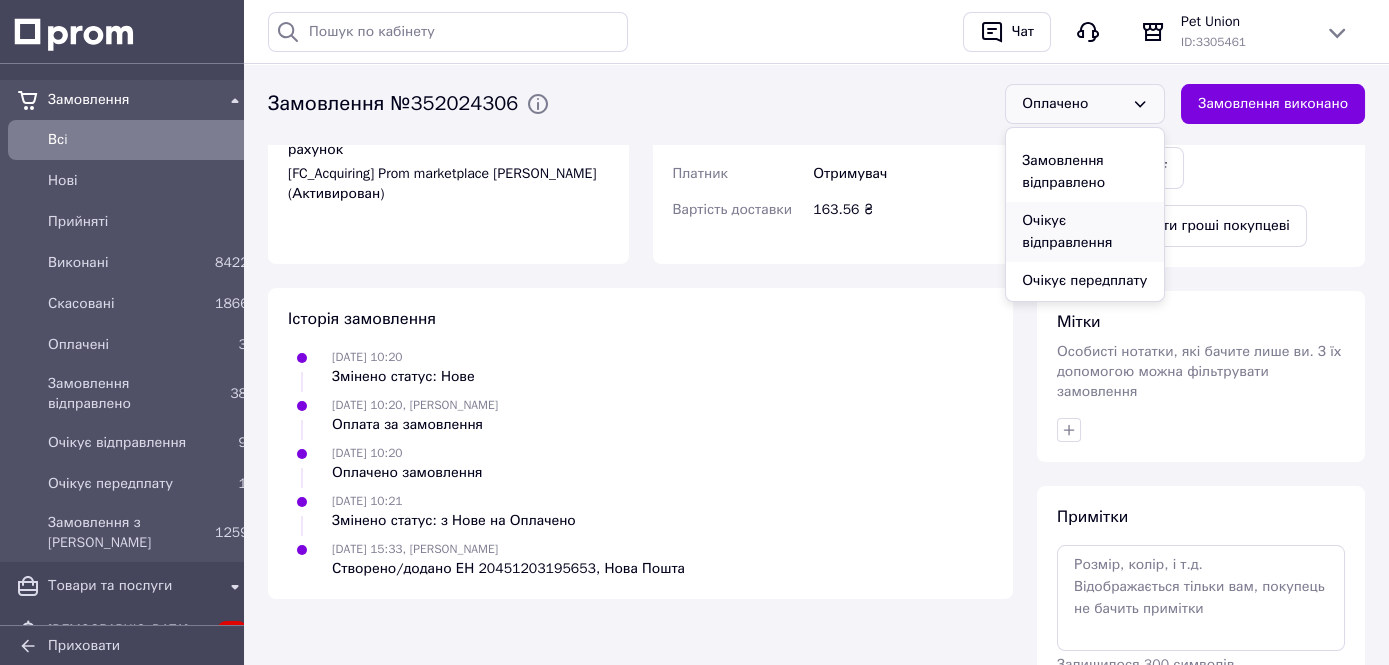 click on "Очікує відправлення" at bounding box center (1085, 232) 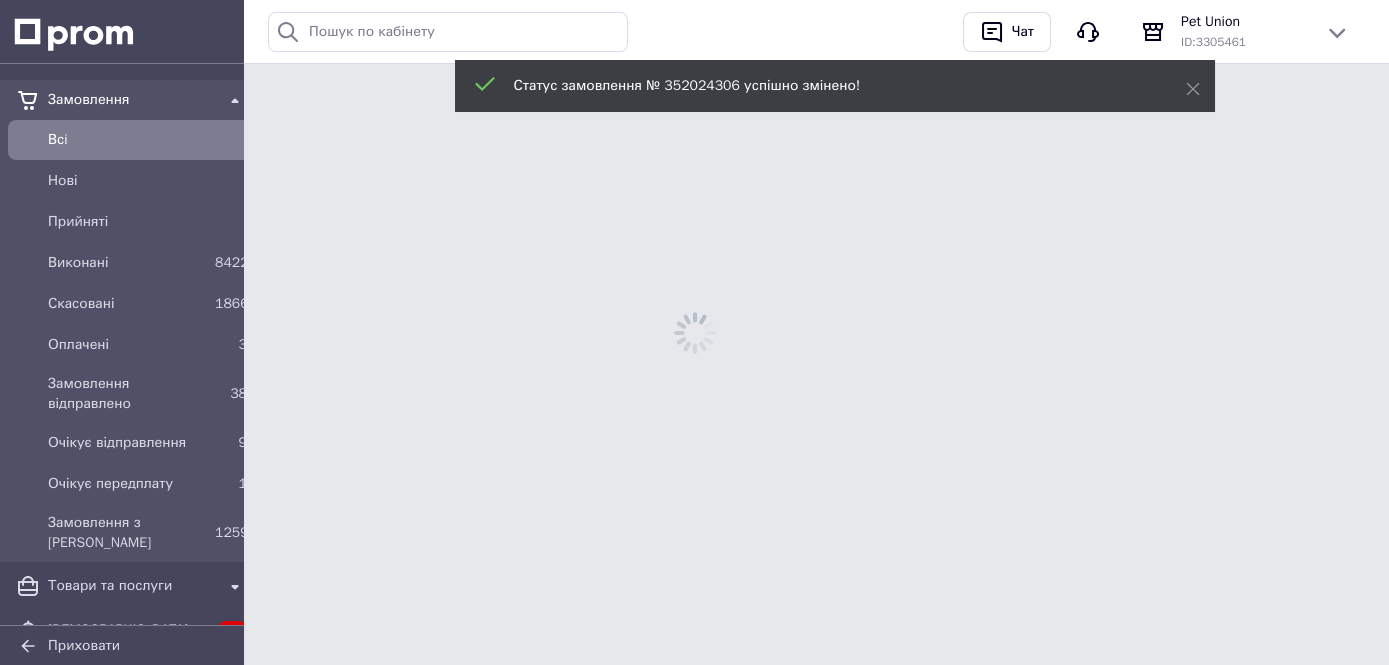 scroll, scrollTop: 0, scrollLeft: 0, axis: both 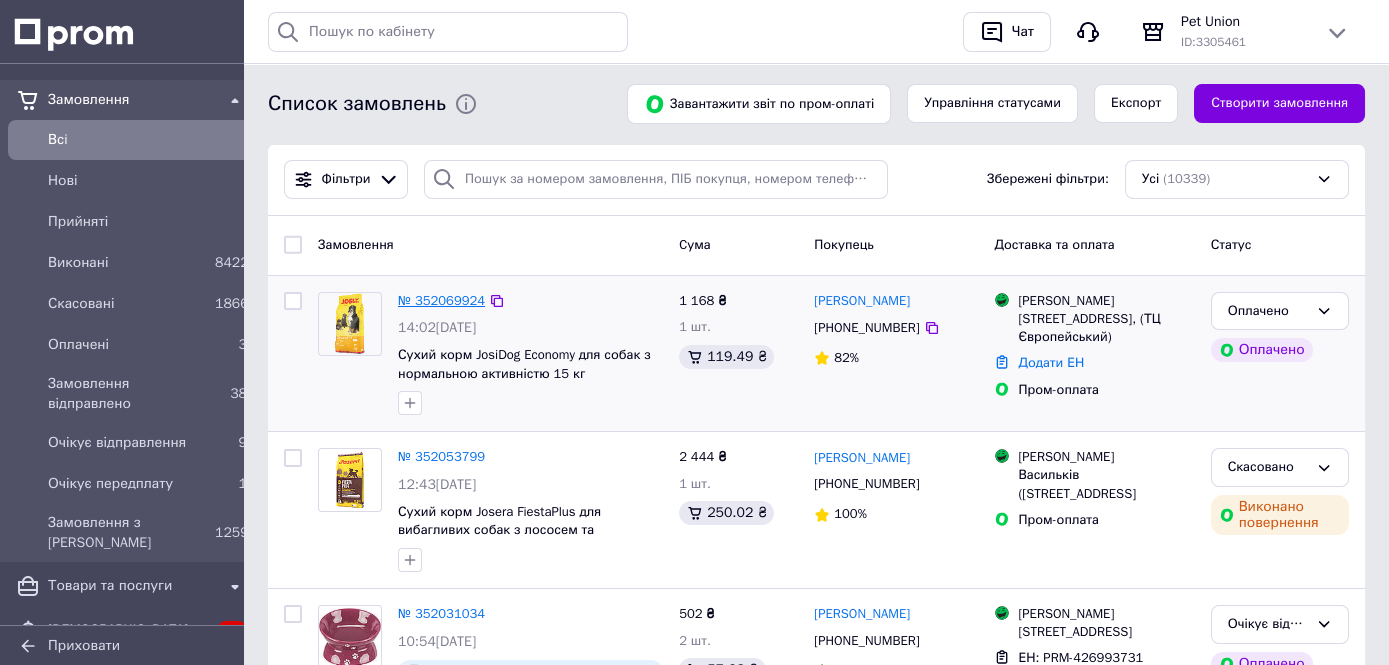 click on "№ 352069924" at bounding box center (441, 300) 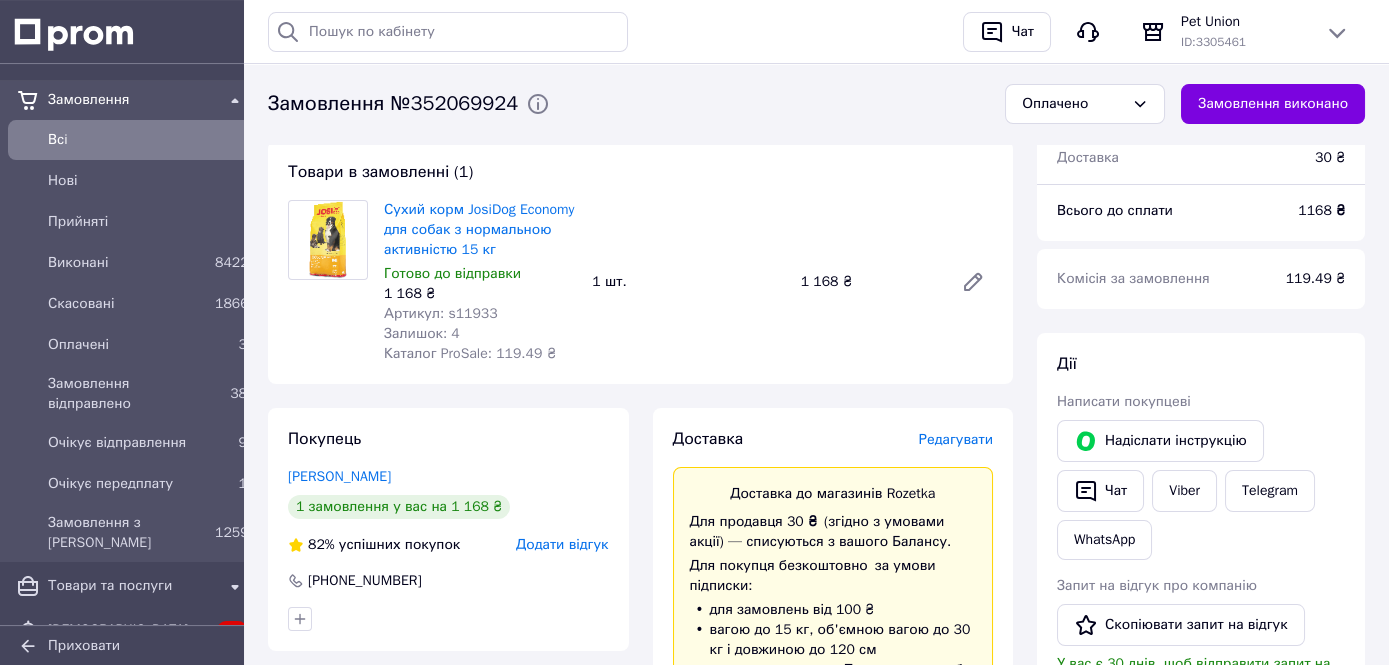 scroll, scrollTop: 422, scrollLeft: 0, axis: vertical 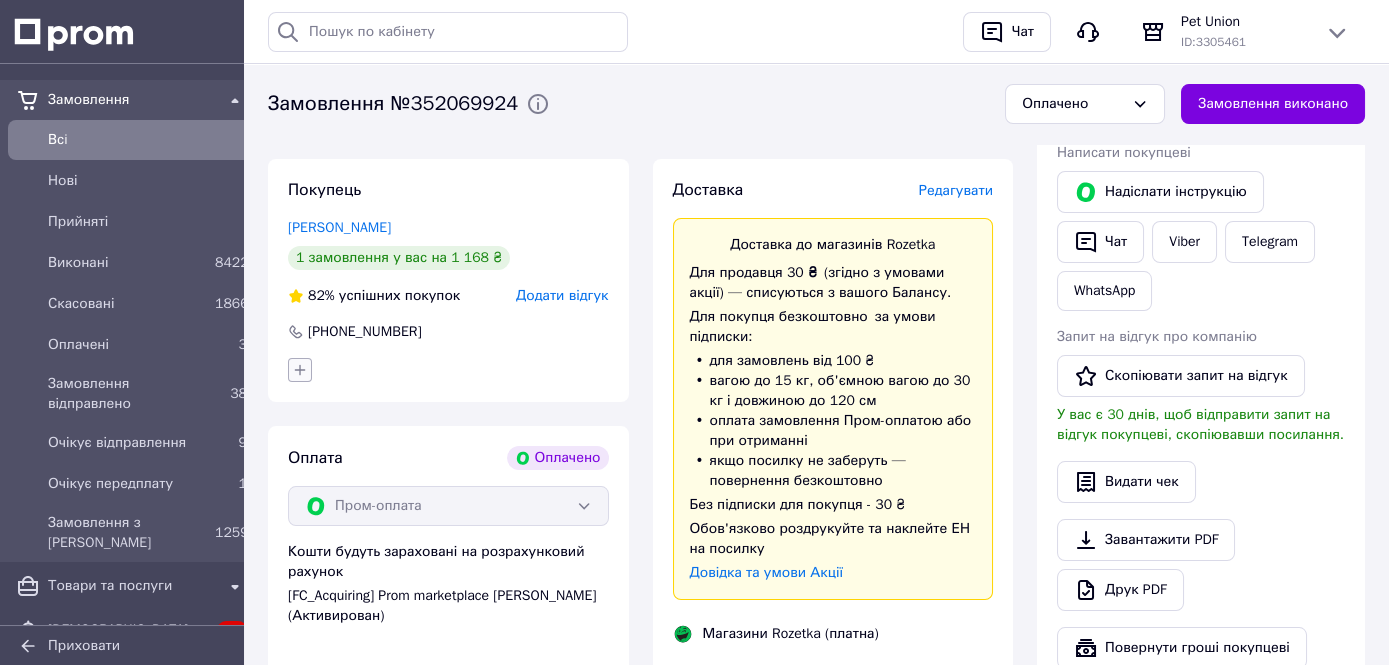 click at bounding box center (300, 370) 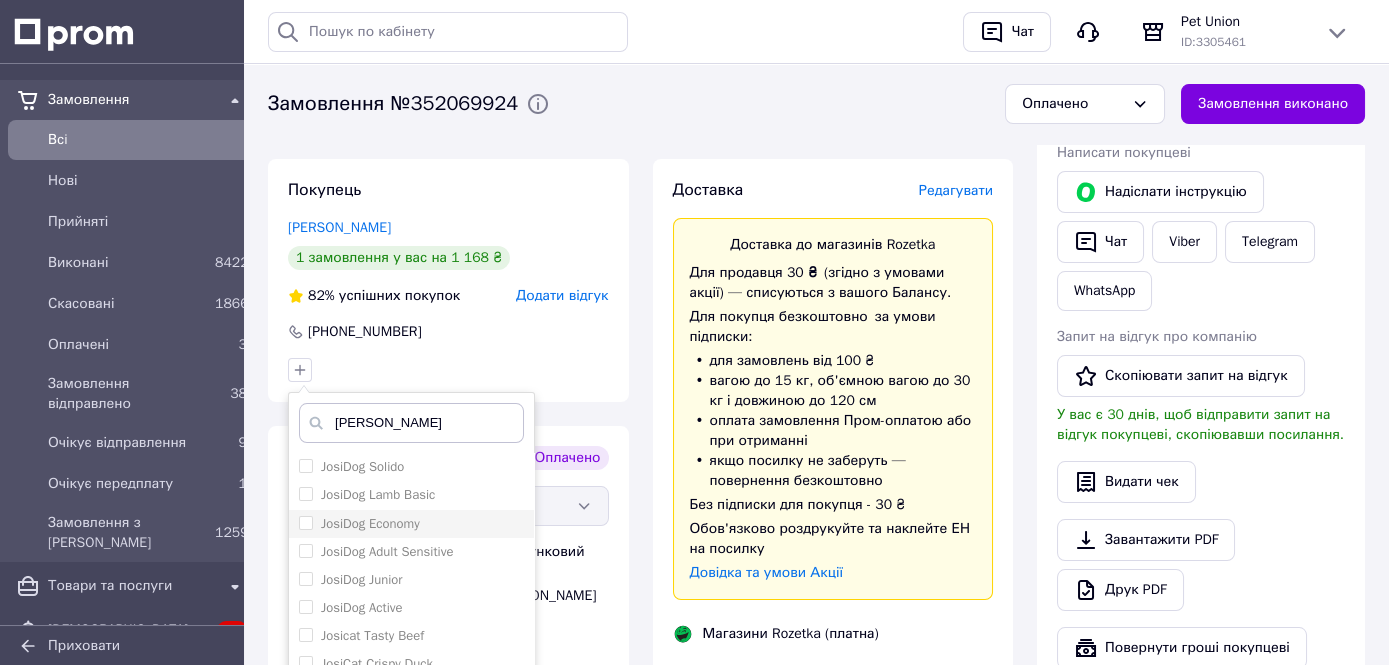 type on "Josi" 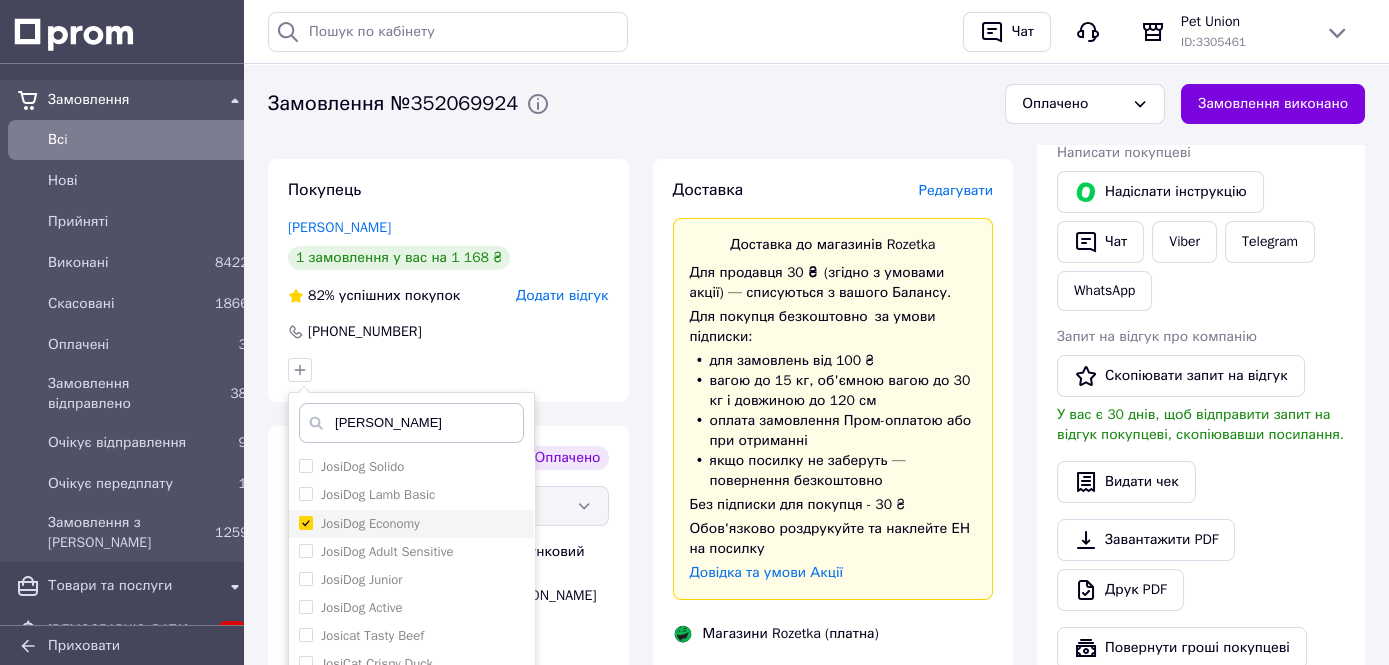 checkbox on "true" 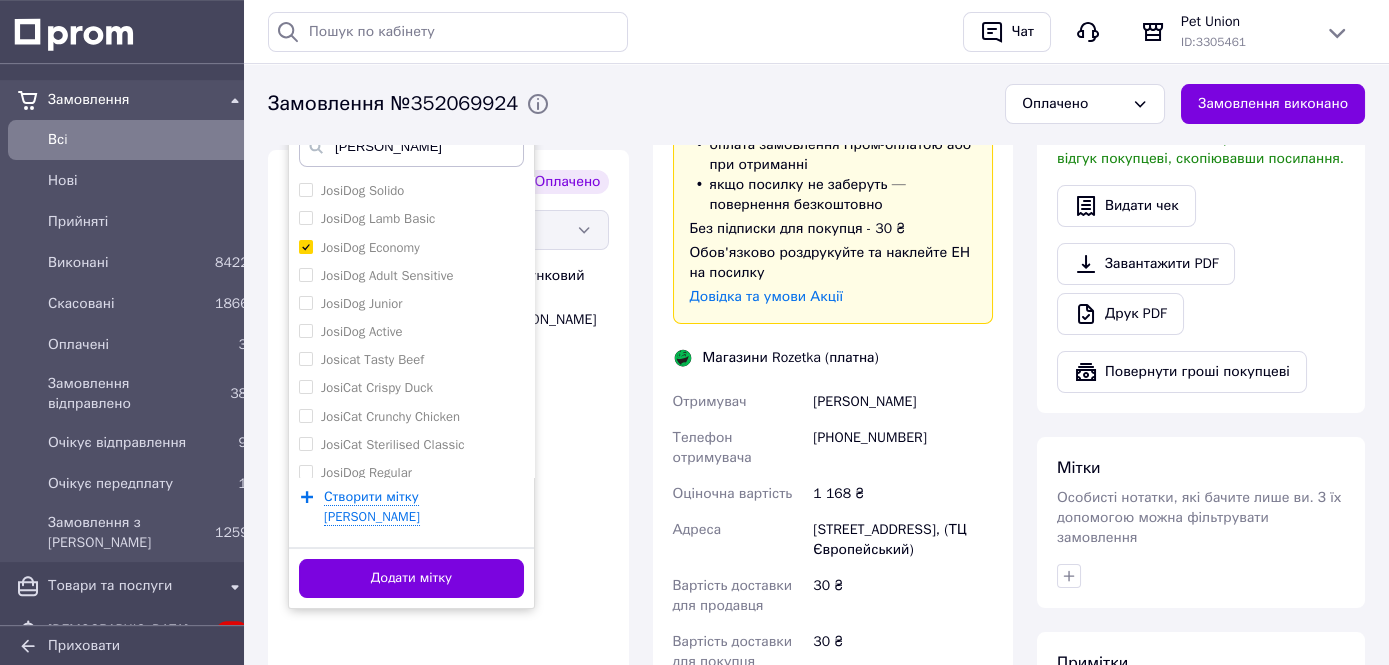 scroll, scrollTop: 704, scrollLeft: 0, axis: vertical 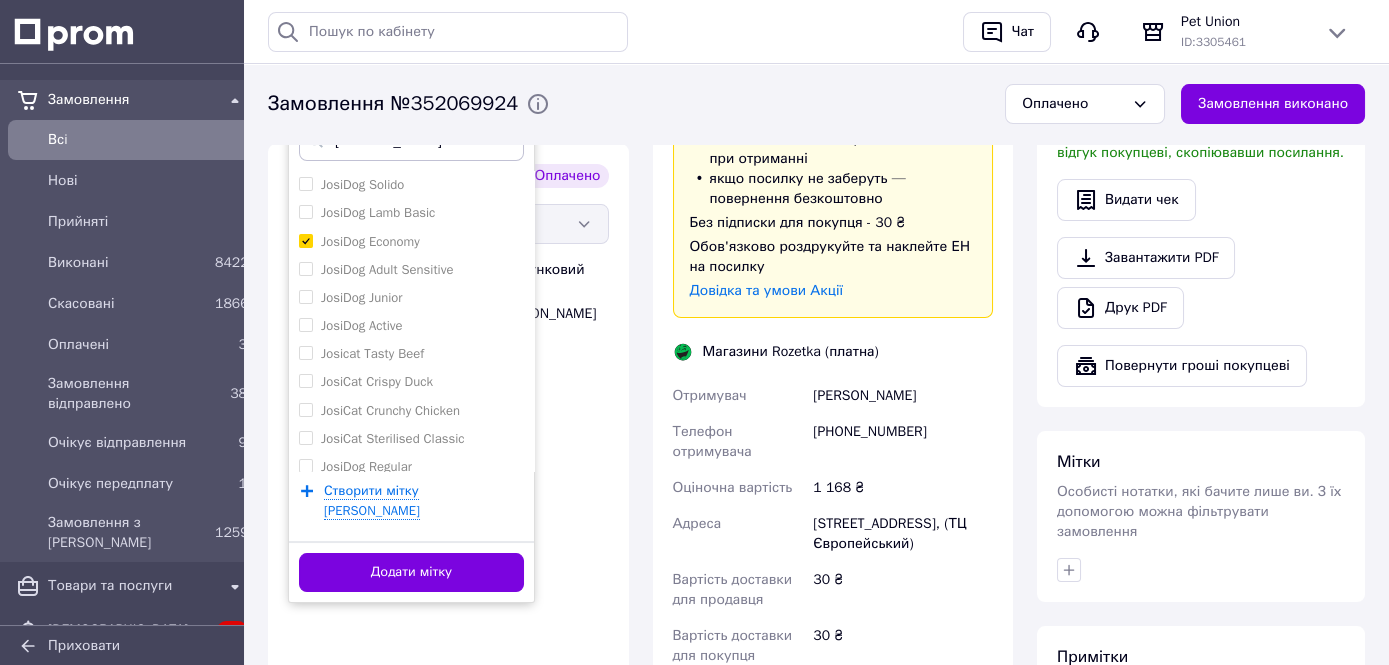 click on "Додати мітку" at bounding box center [411, 572] 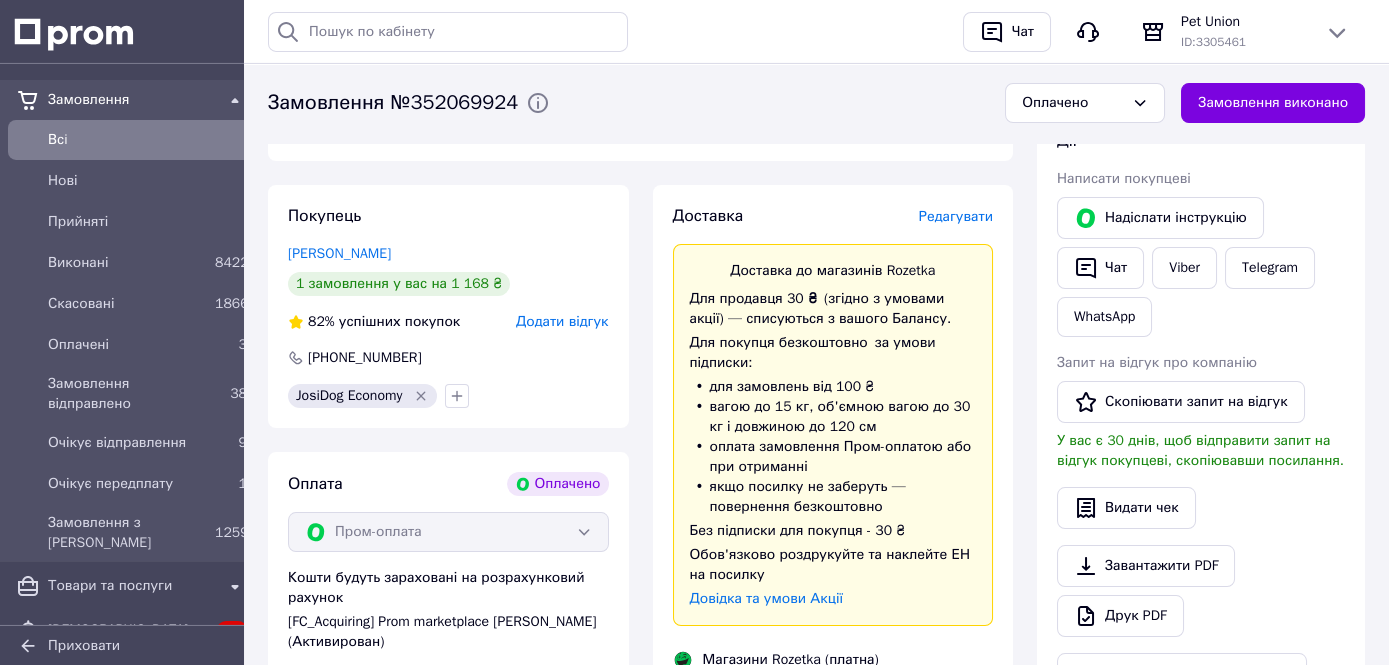 scroll, scrollTop: 140, scrollLeft: 0, axis: vertical 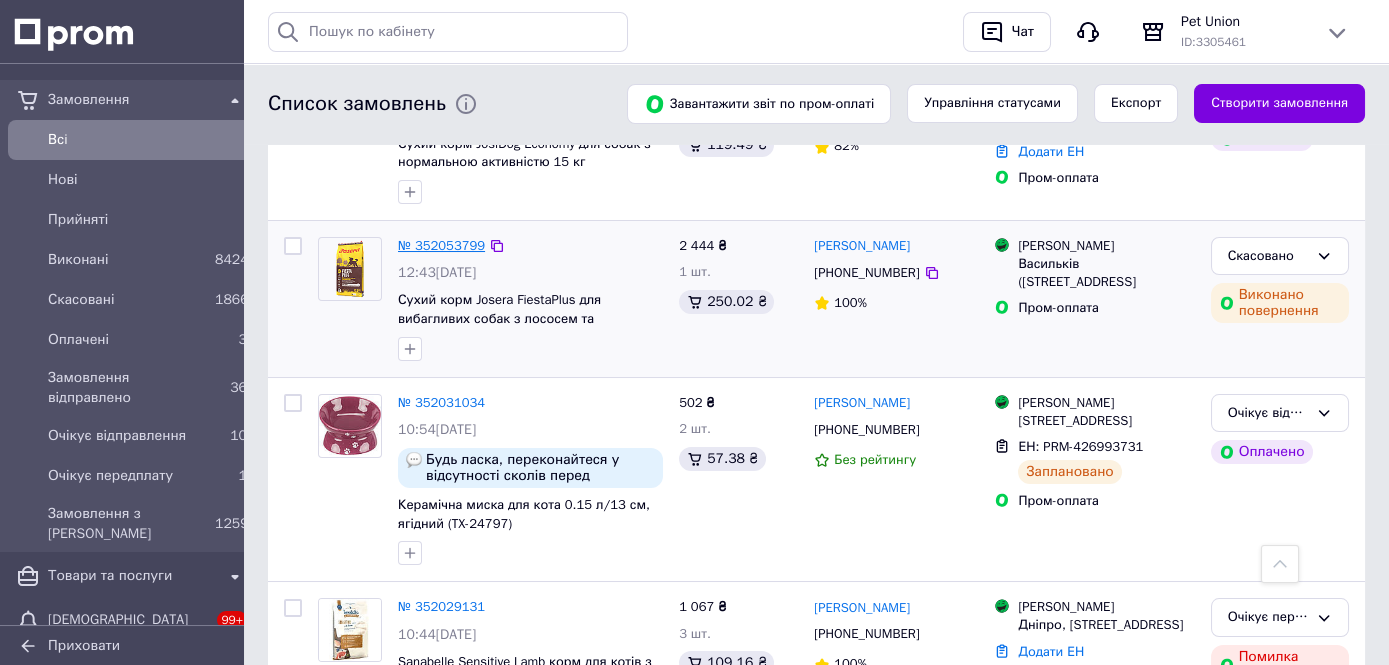 click on "№ 352053799" at bounding box center (441, 245) 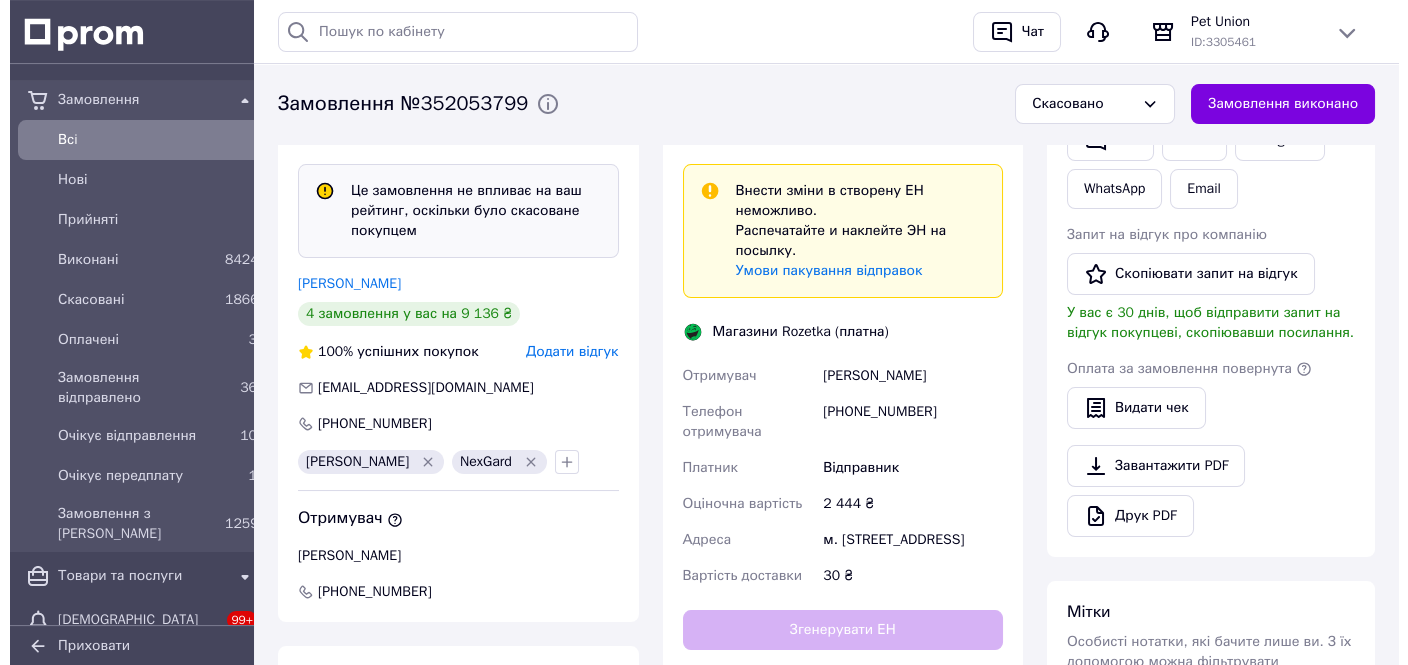 scroll, scrollTop: 563, scrollLeft: 0, axis: vertical 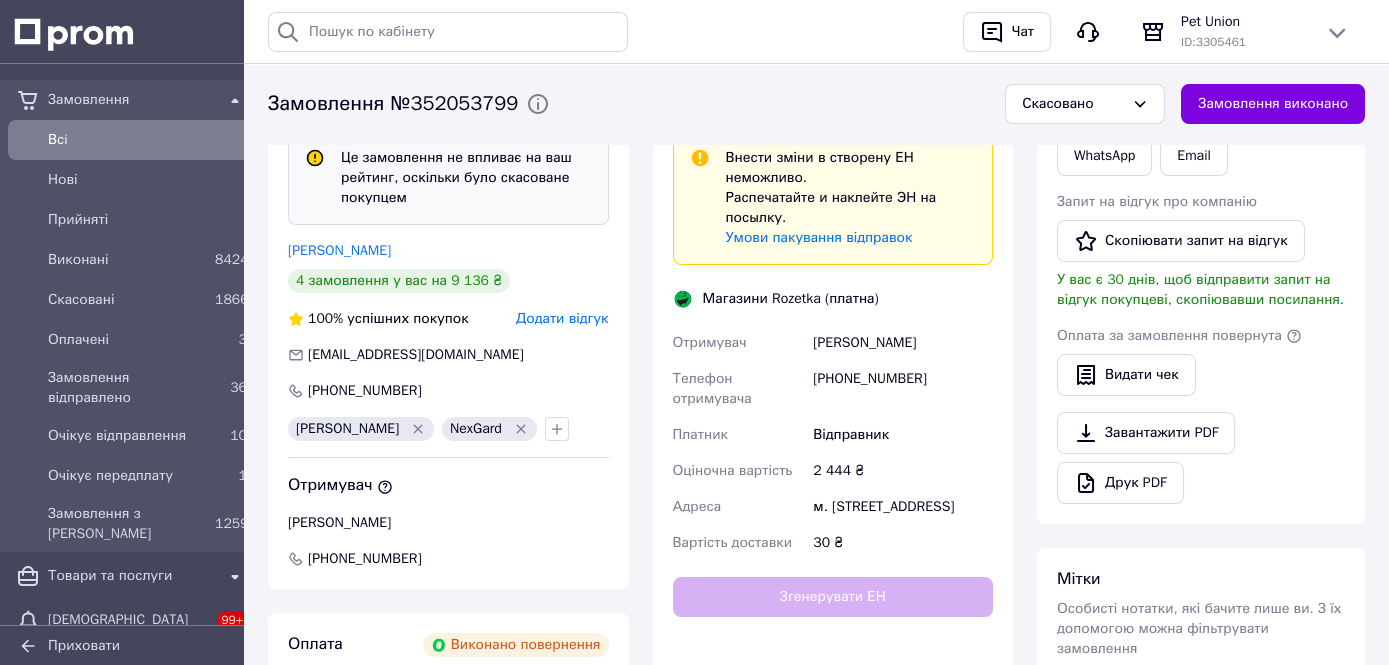 click on "Додати відгук" at bounding box center (562, 318) 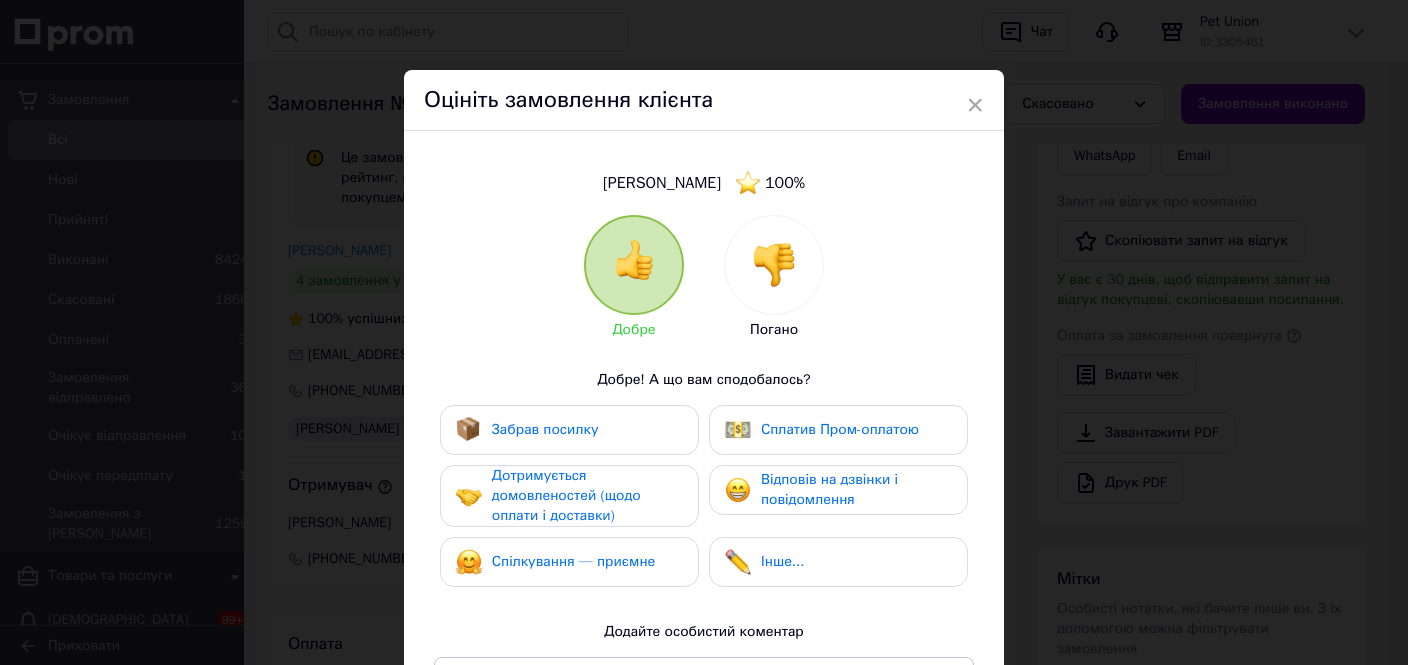 click at bounding box center (774, 265) 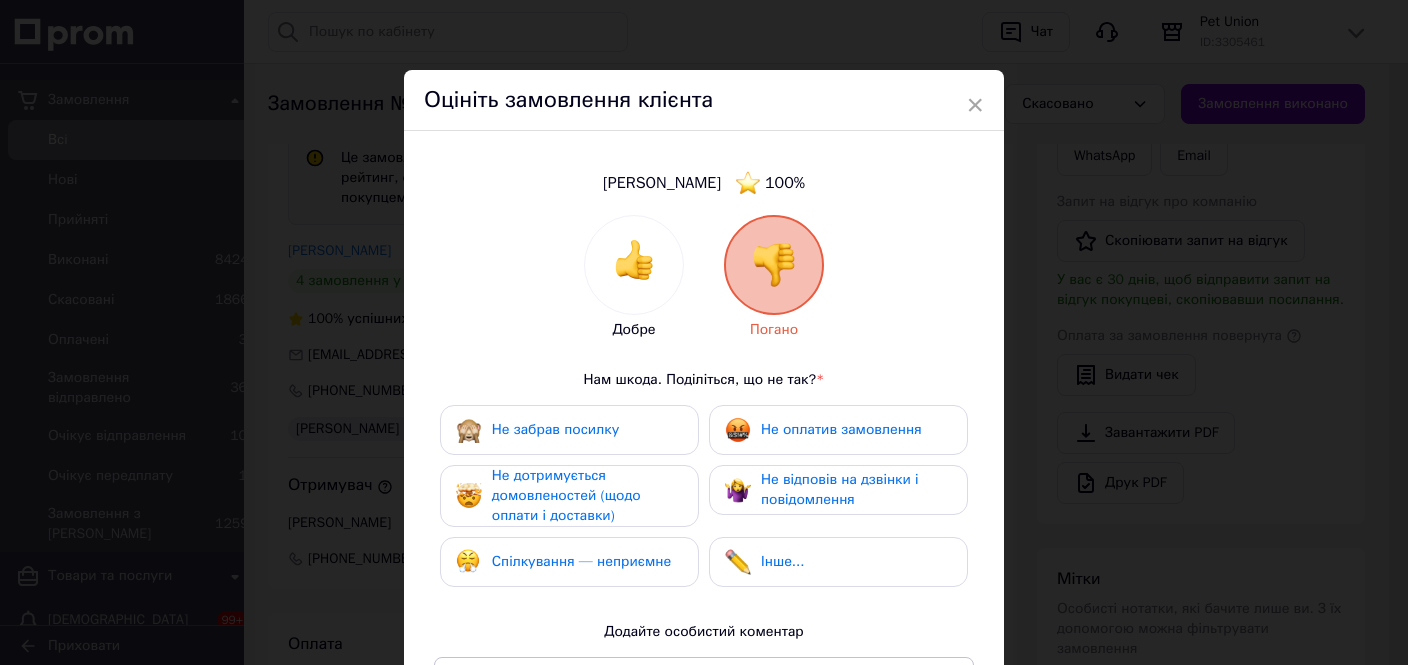 click on "Не оплатив замовлення" at bounding box center (841, 429) 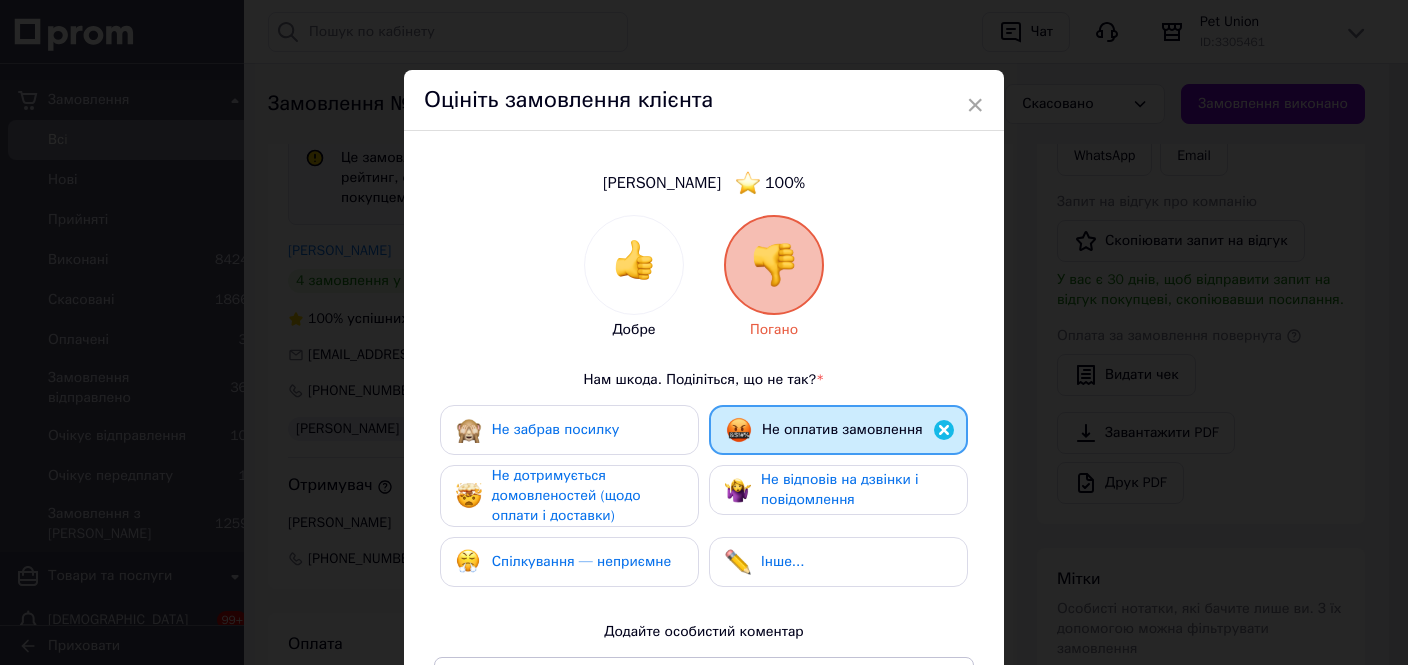 click at bounding box center [738, 562] 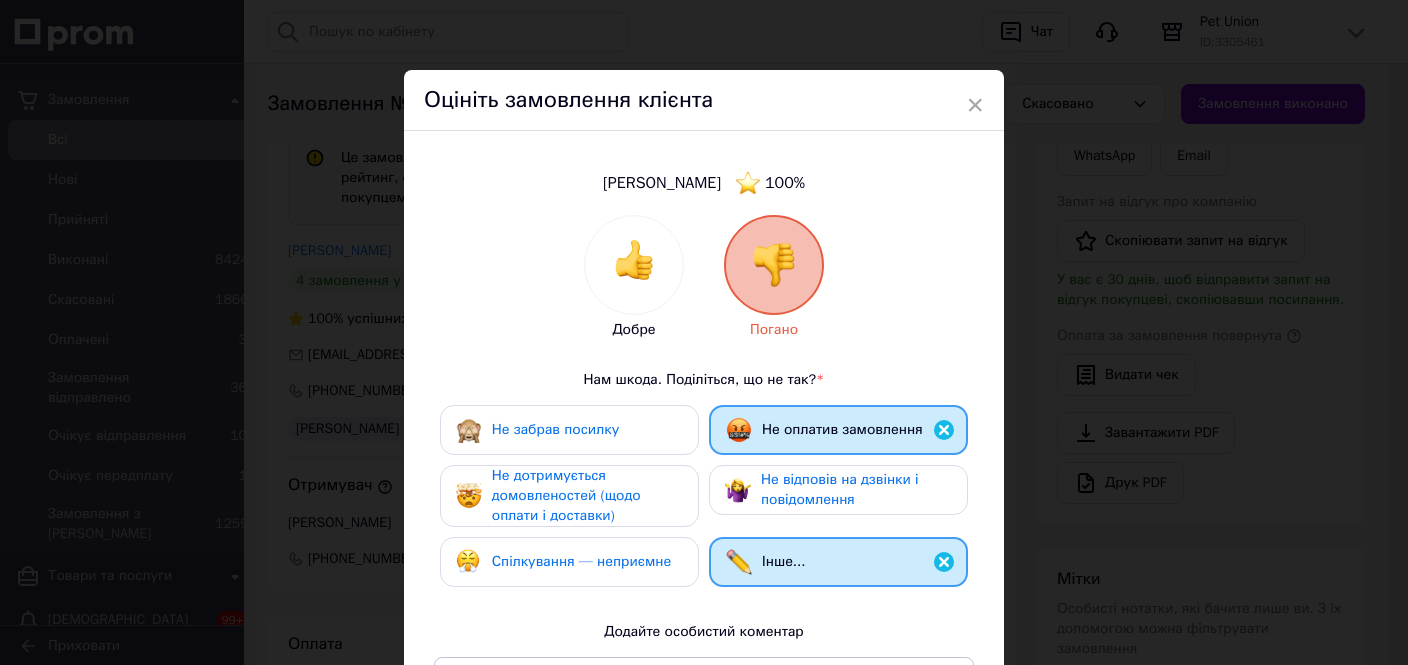 click on "Не оплатив замовлення" at bounding box center [838, 430] 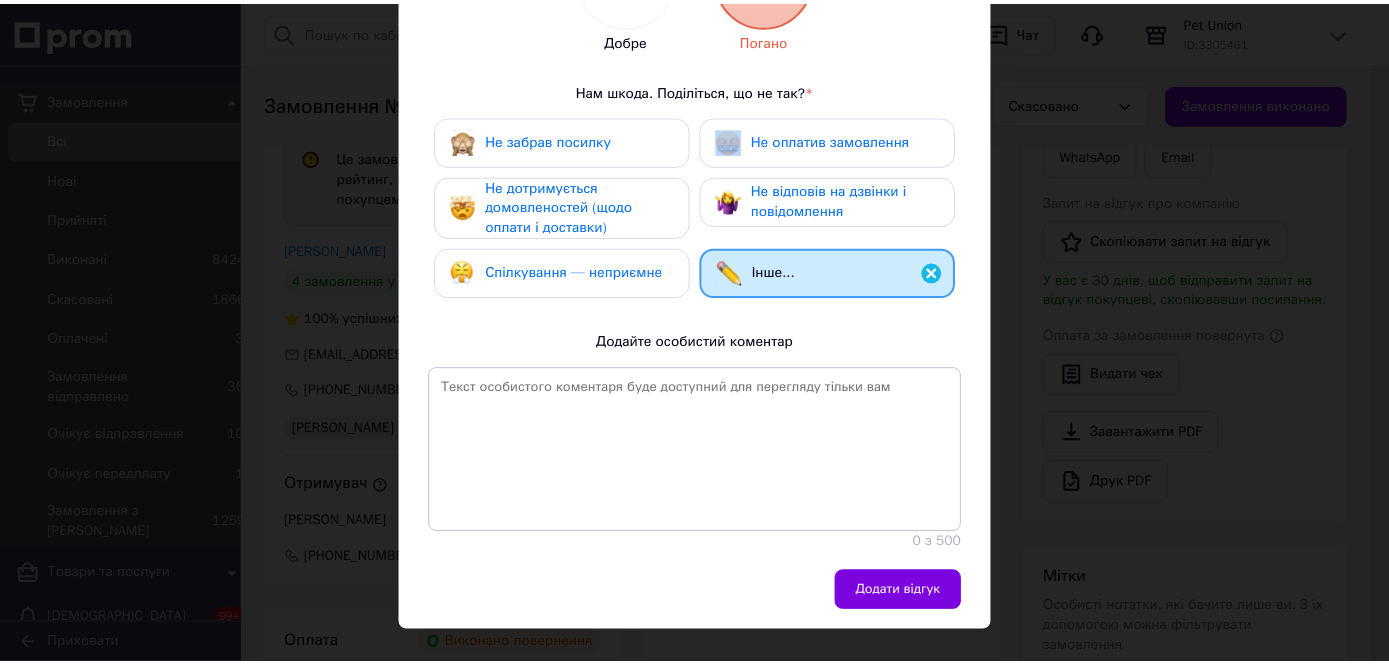 scroll, scrollTop: 305, scrollLeft: 0, axis: vertical 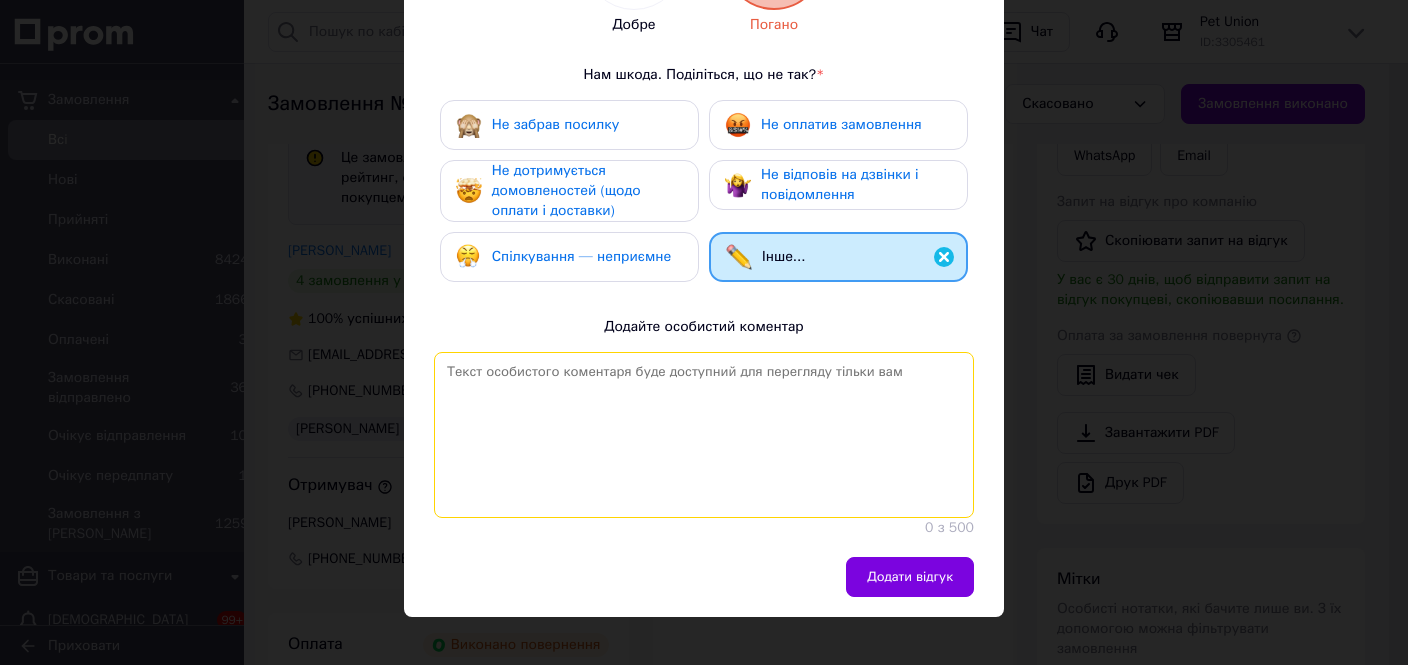 click at bounding box center [704, 435] 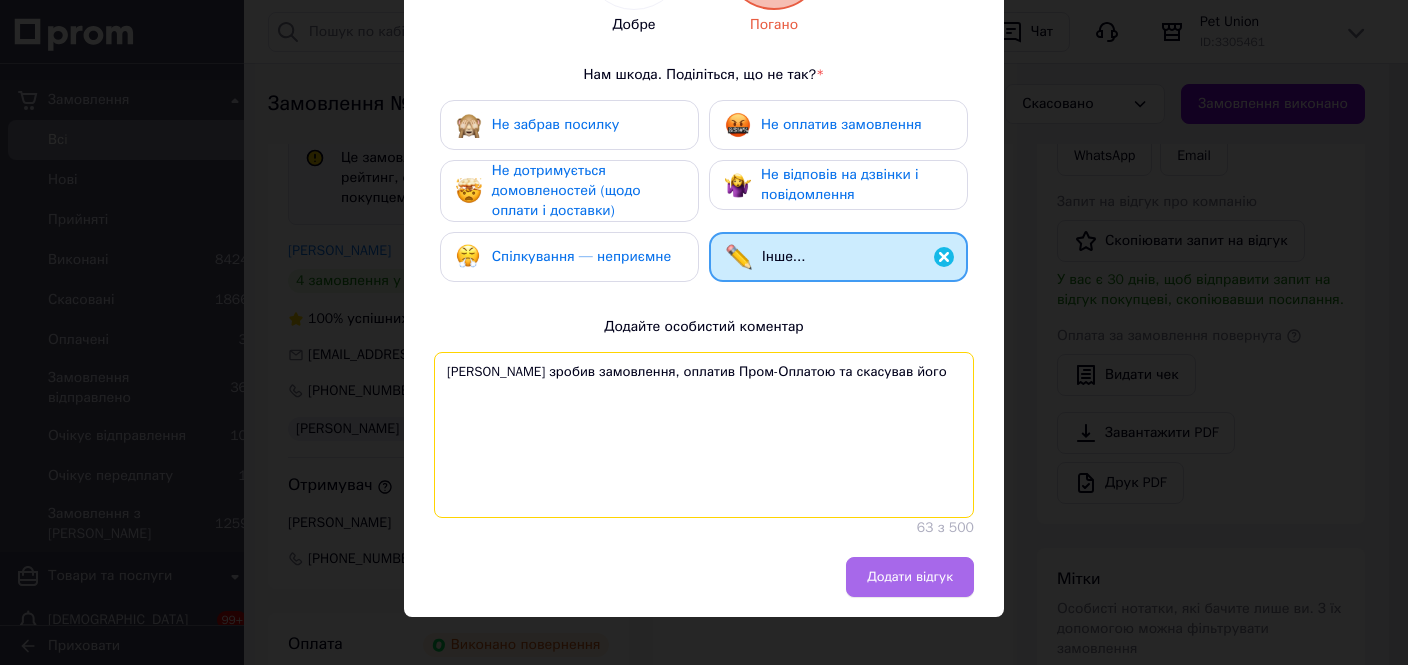 type on "[PERSON_NAME] зробив замовлення, оплатив Пром-Оплатою та скасував його" 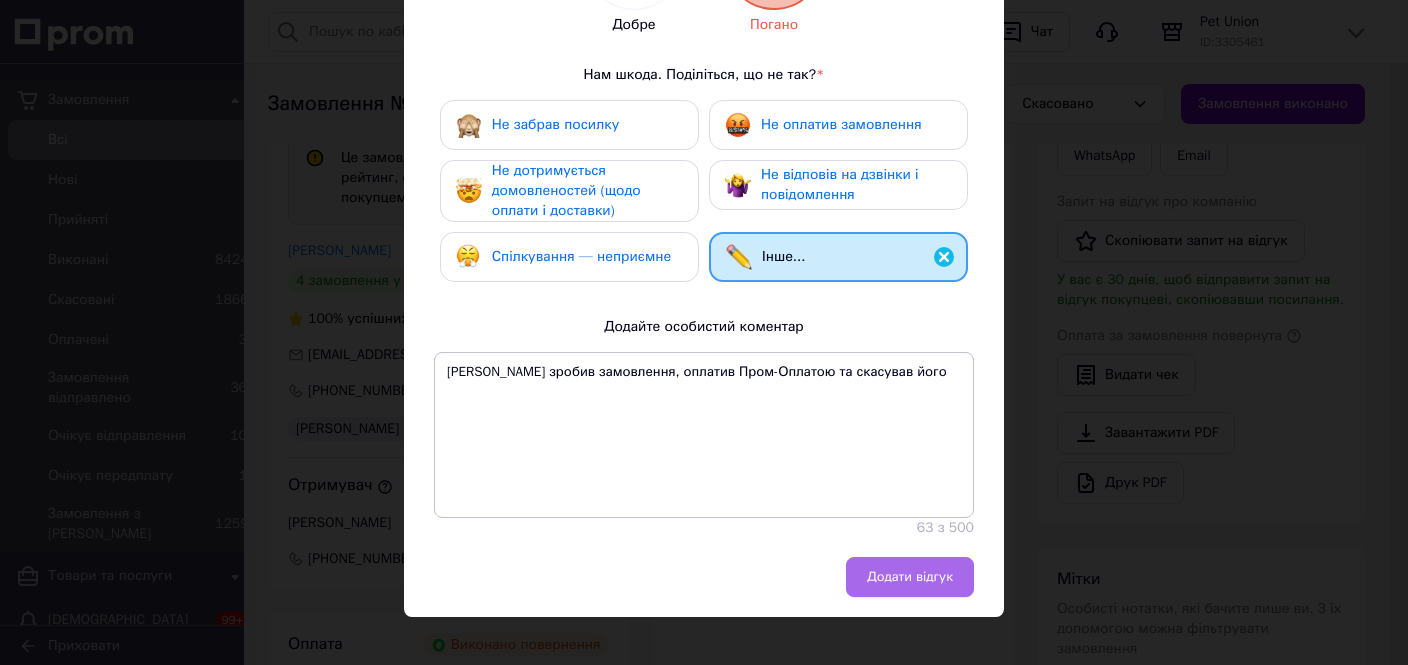 click on "Додати відгук" at bounding box center (910, 577) 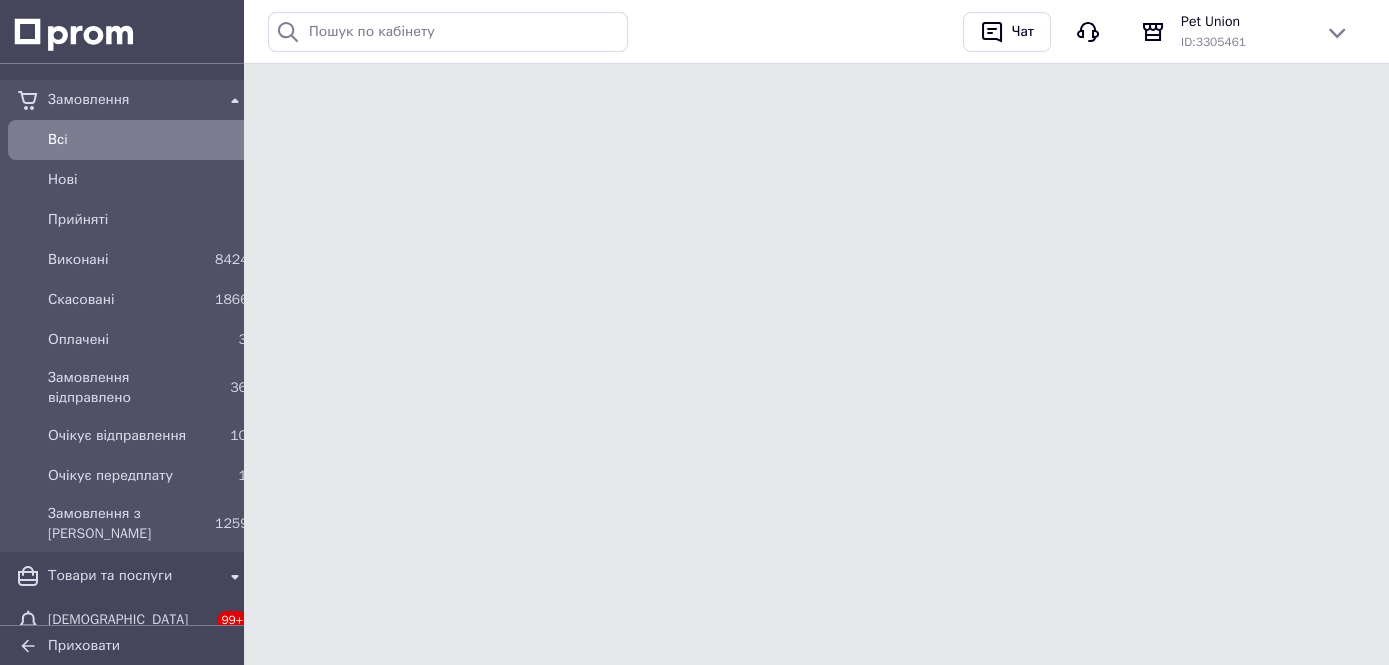 scroll, scrollTop: 0, scrollLeft: 0, axis: both 